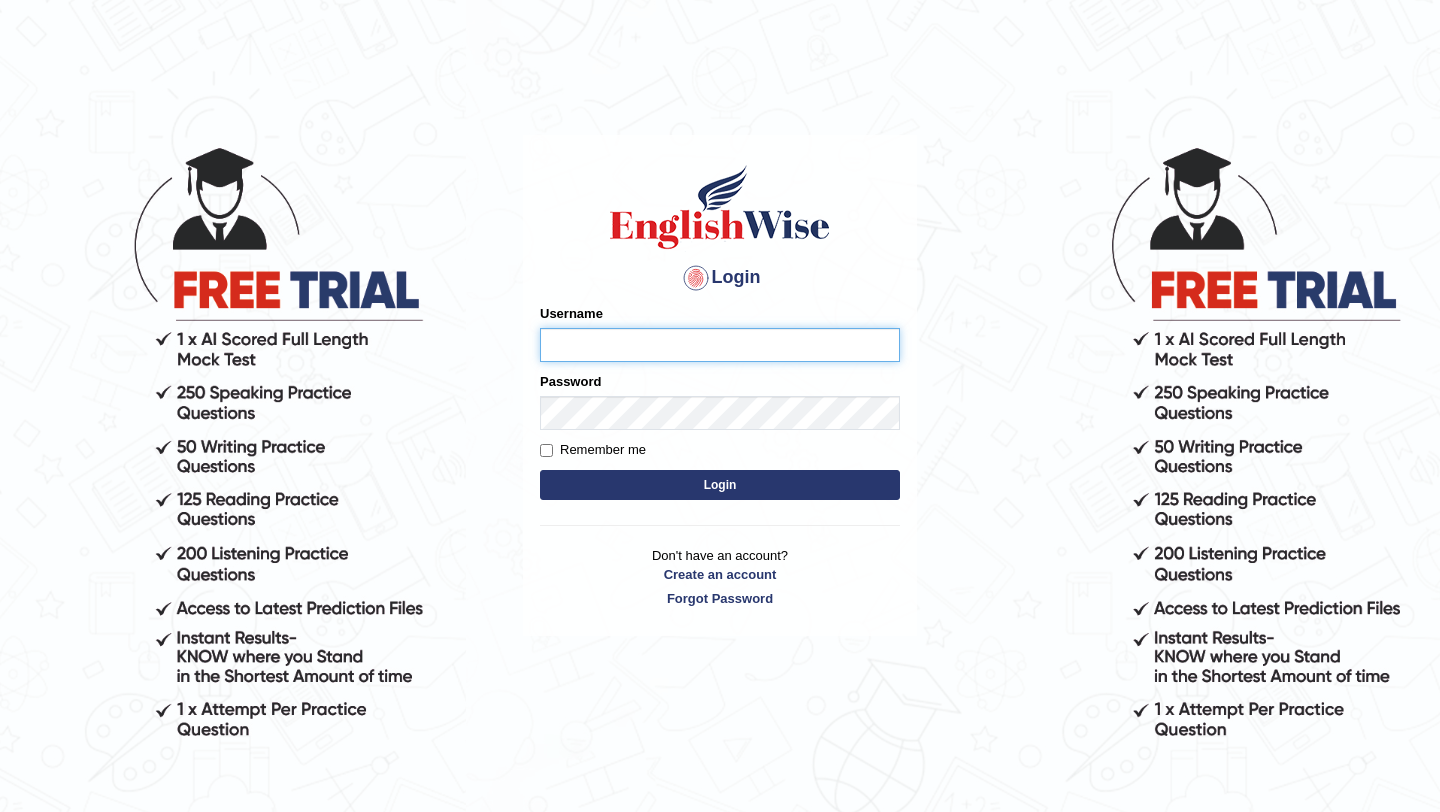 scroll, scrollTop: 0, scrollLeft: 0, axis: both 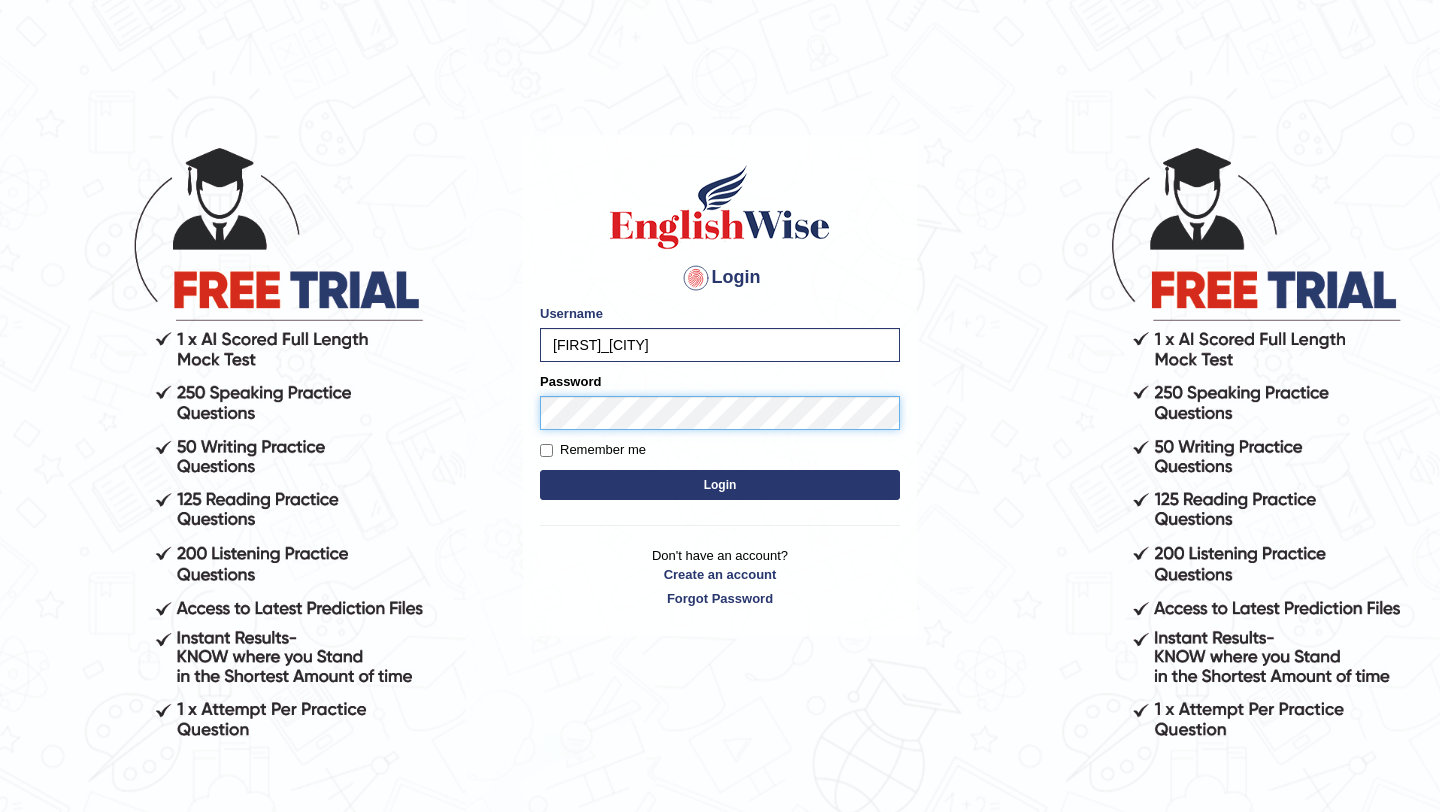 click on "Login" at bounding box center (720, 485) 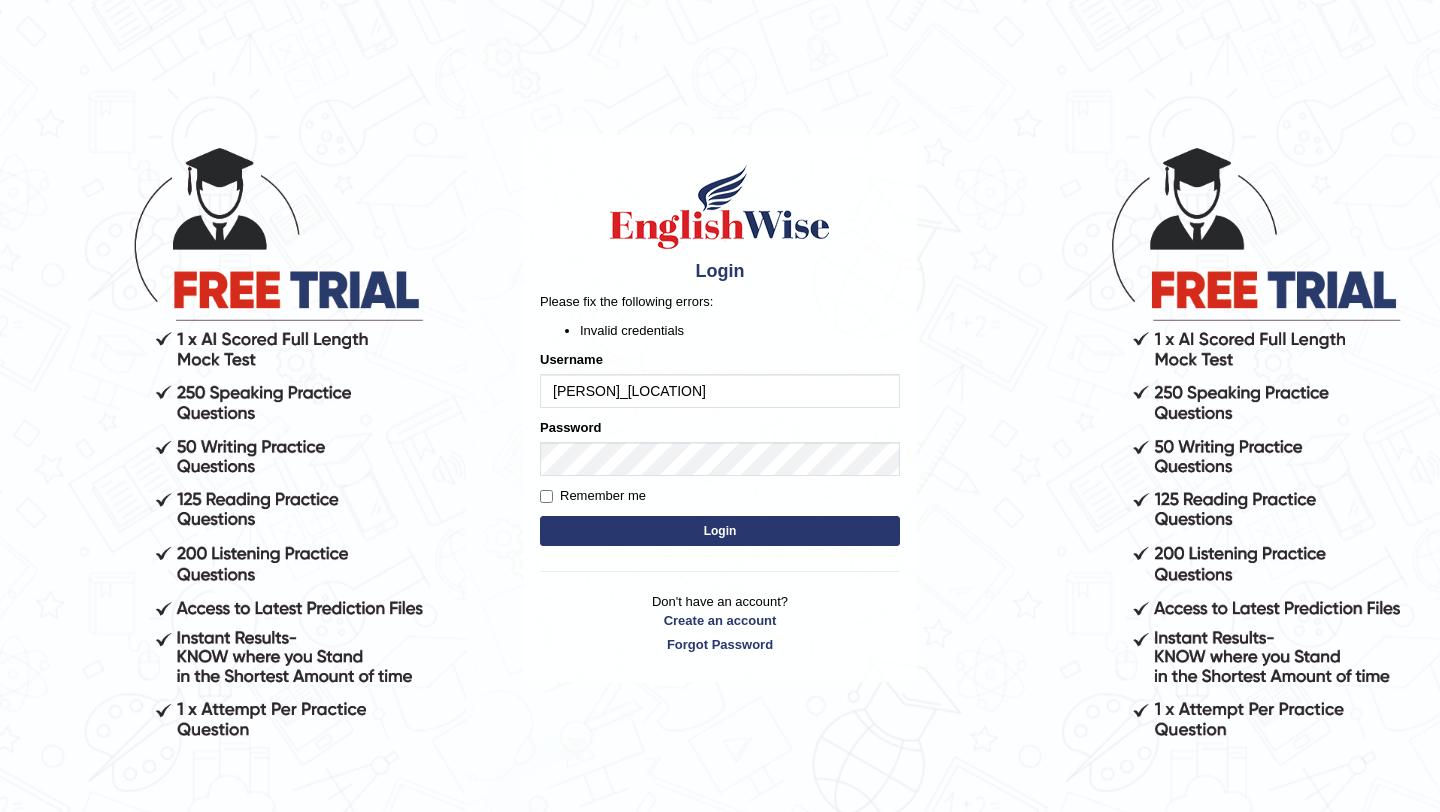 scroll, scrollTop: 0, scrollLeft: 0, axis: both 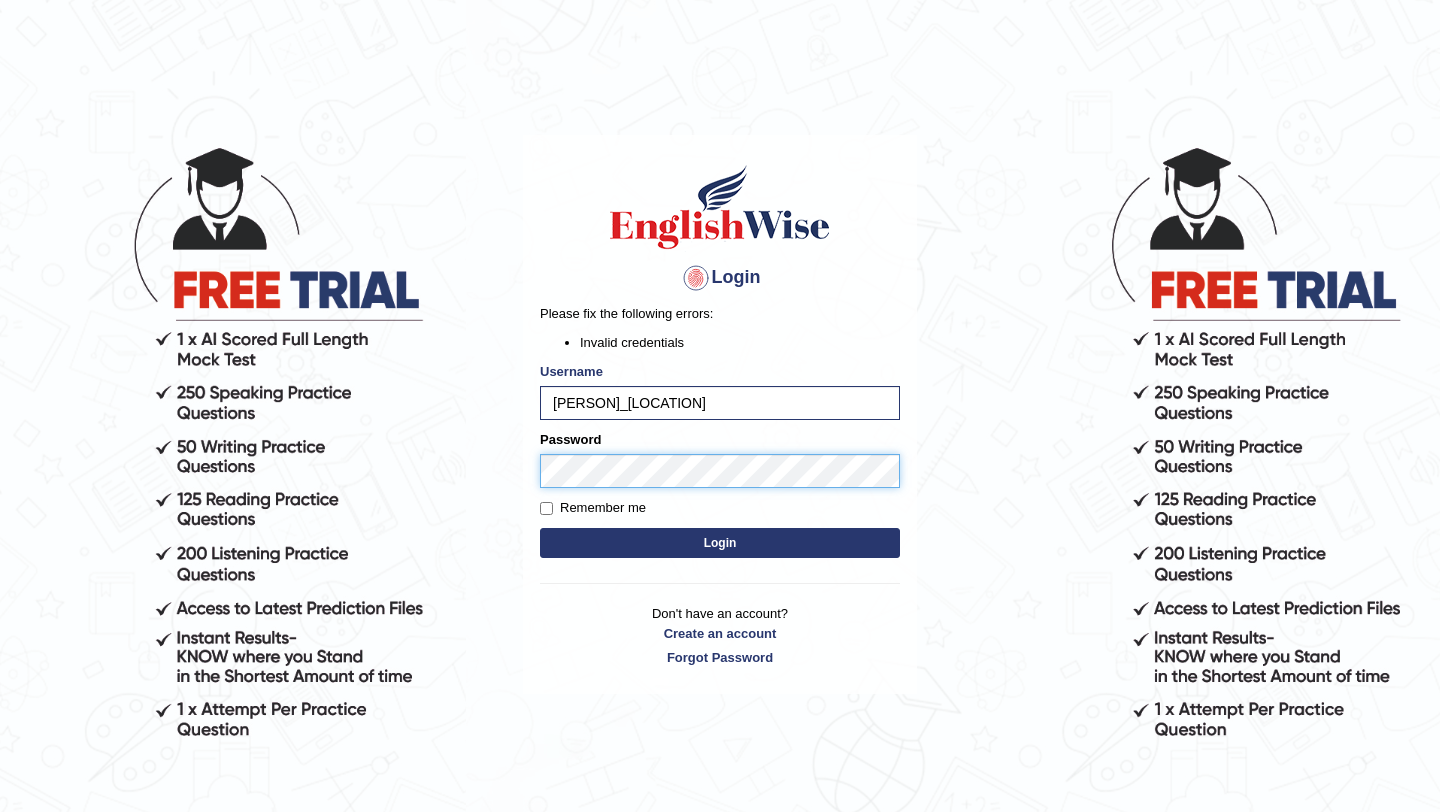 click on "Login" at bounding box center [720, 543] 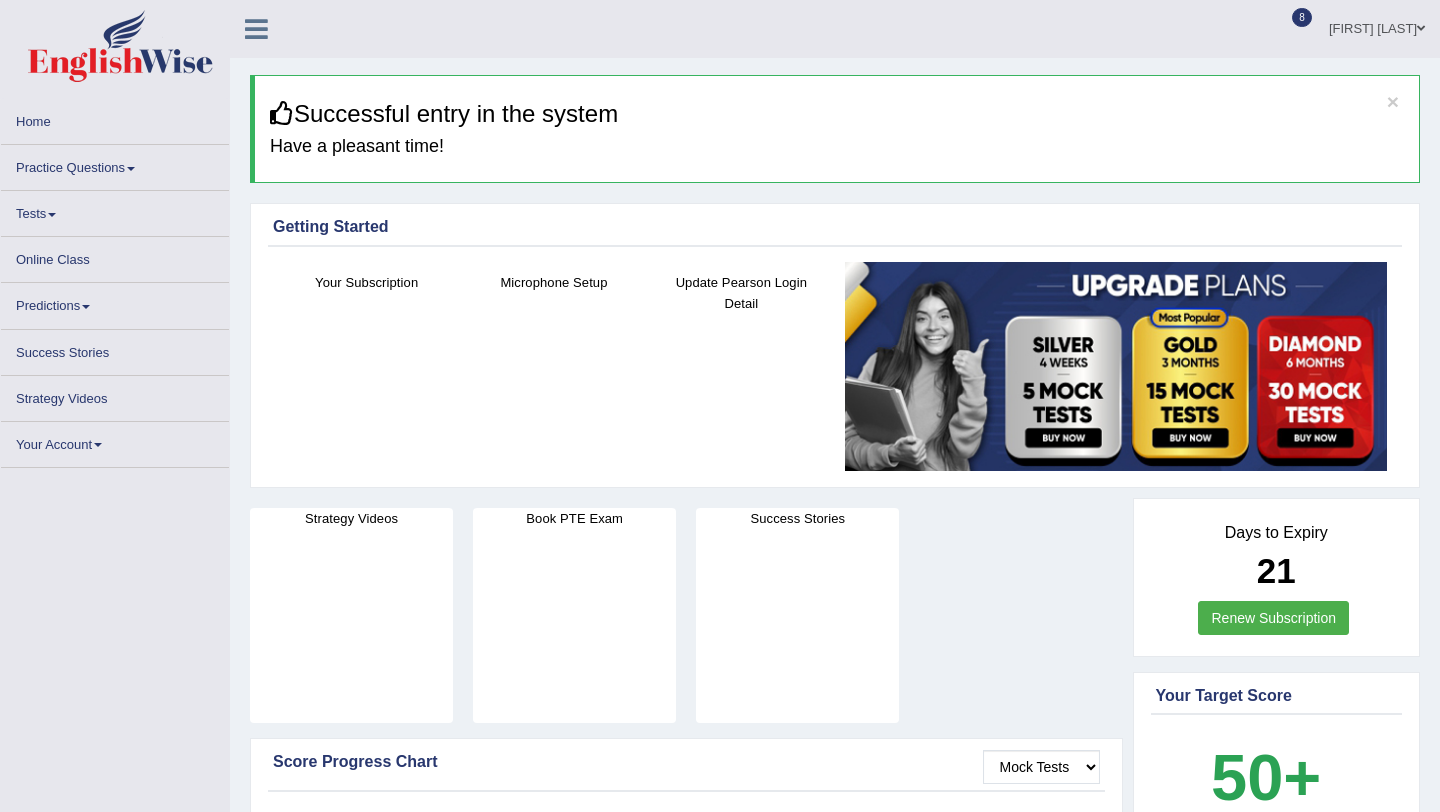 scroll, scrollTop: 0, scrollLeft: 0, axis: both 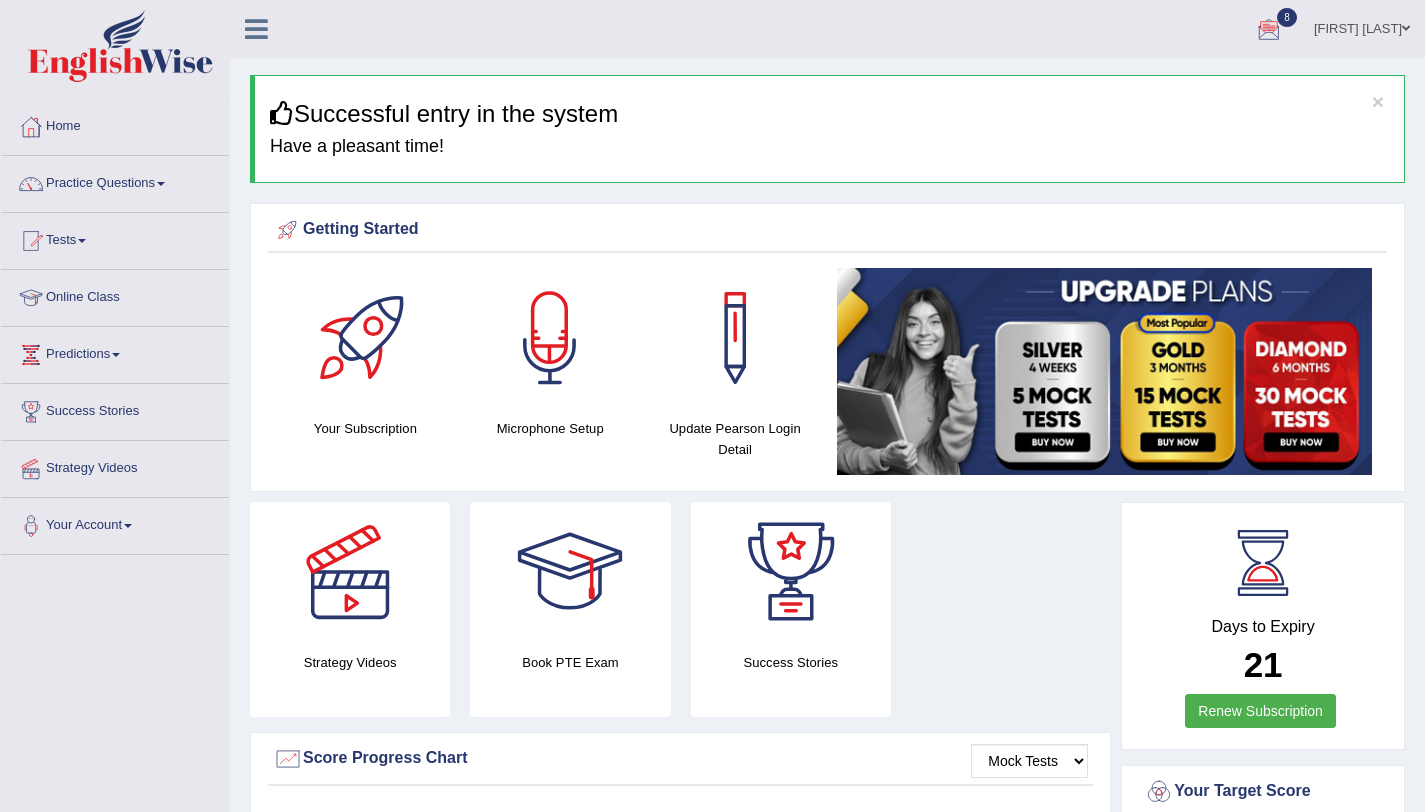 click at bounding box center [161, 184] 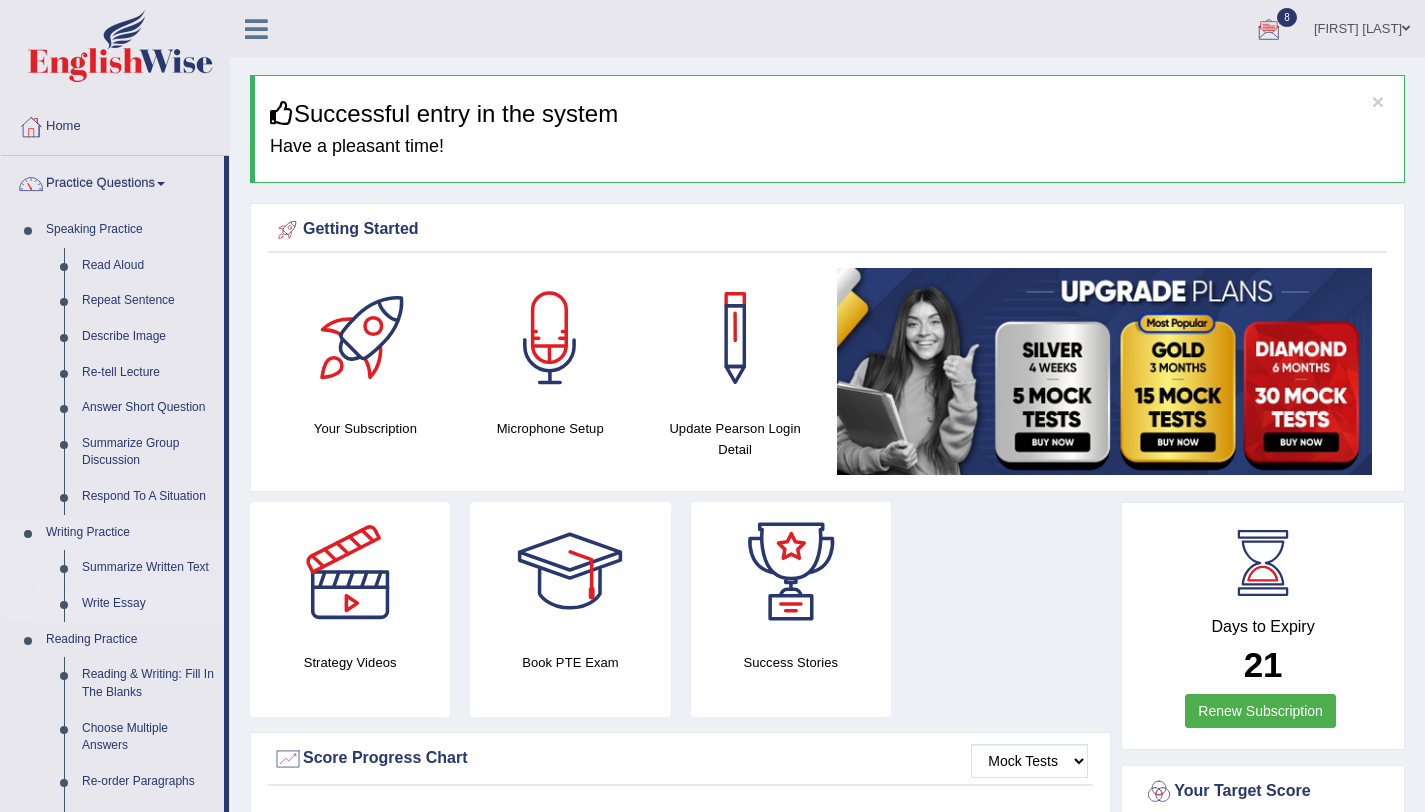 click on "Write Essay" at bounding box center [148, 604] 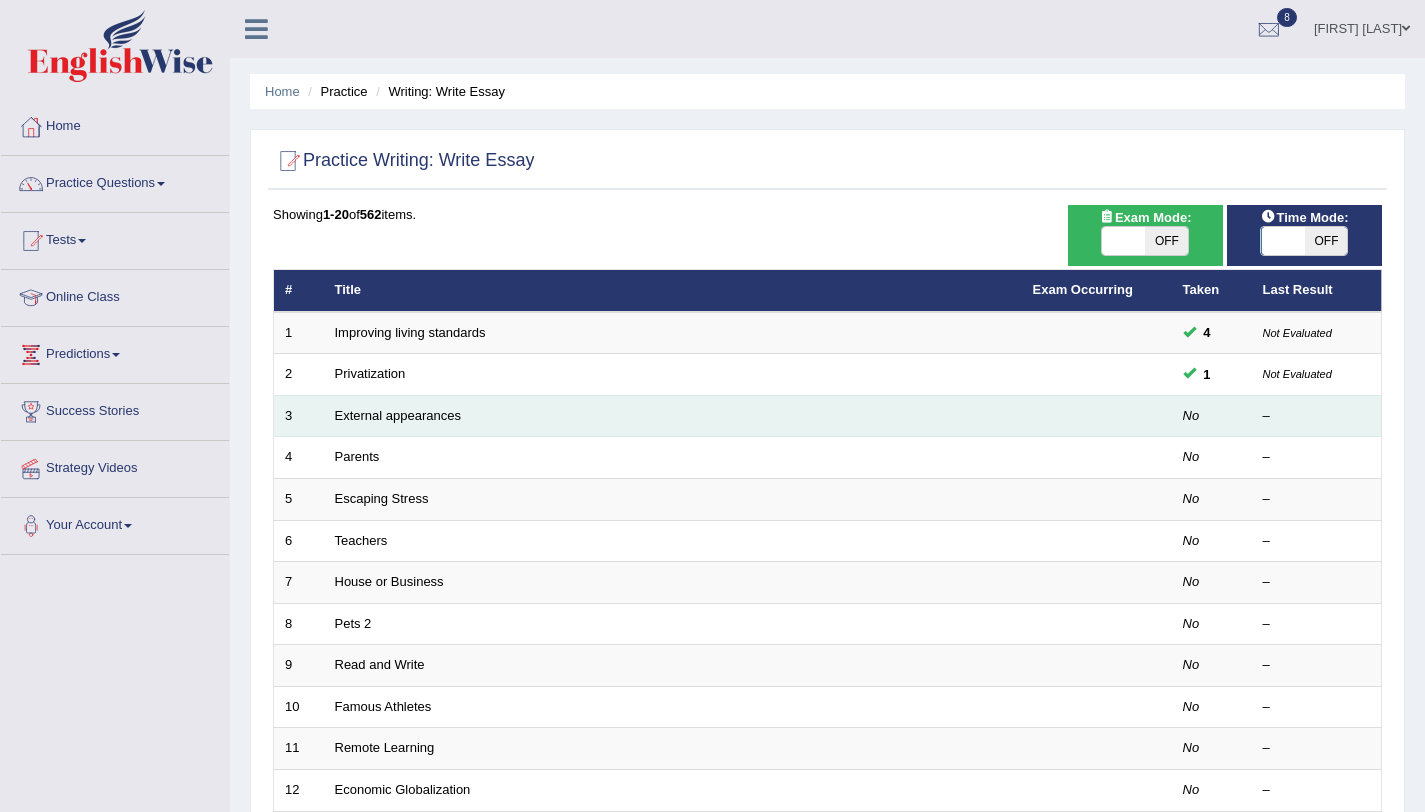 scroll, scrollTop: 0, scrollLeft: 0, axis: both 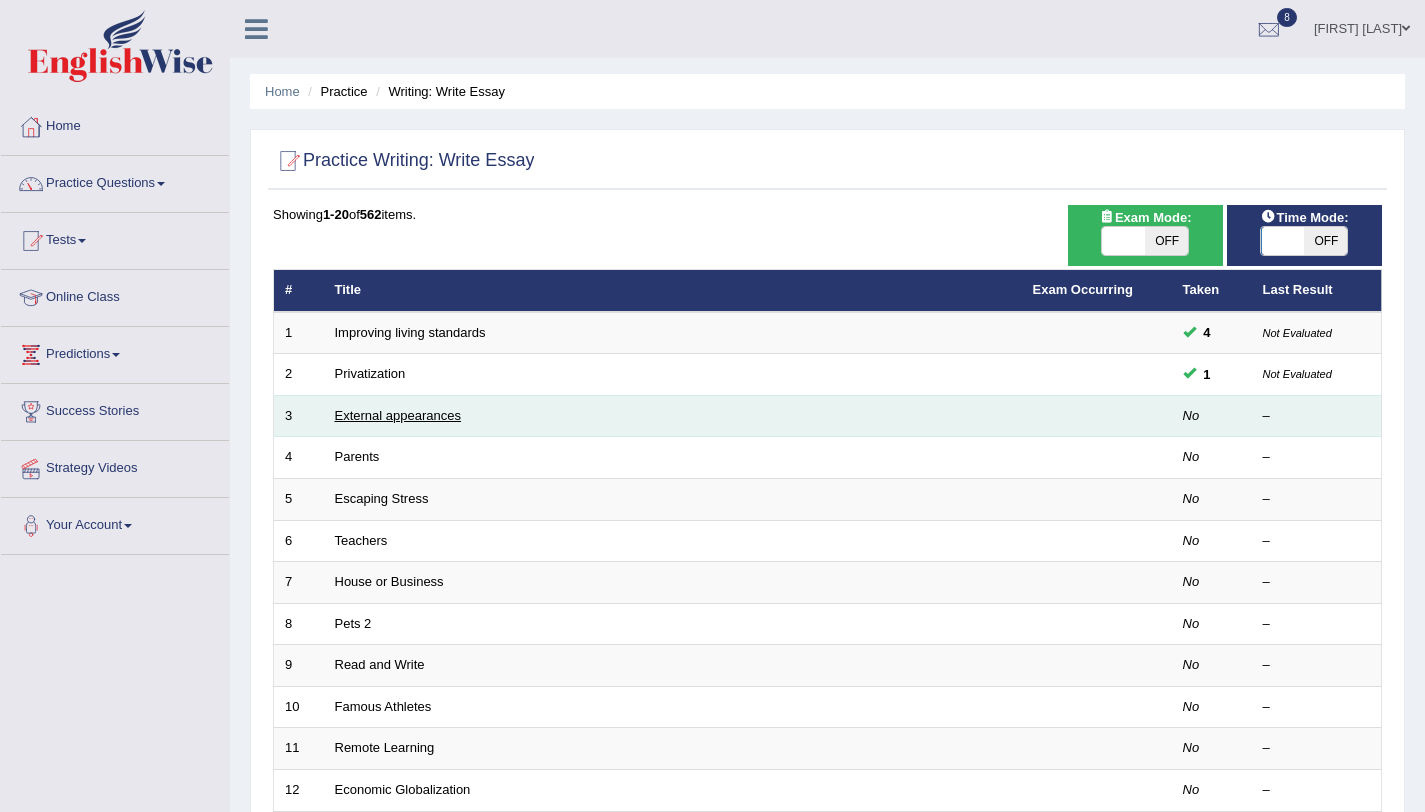 click on "External appearances" at bounding box center (398, 415) 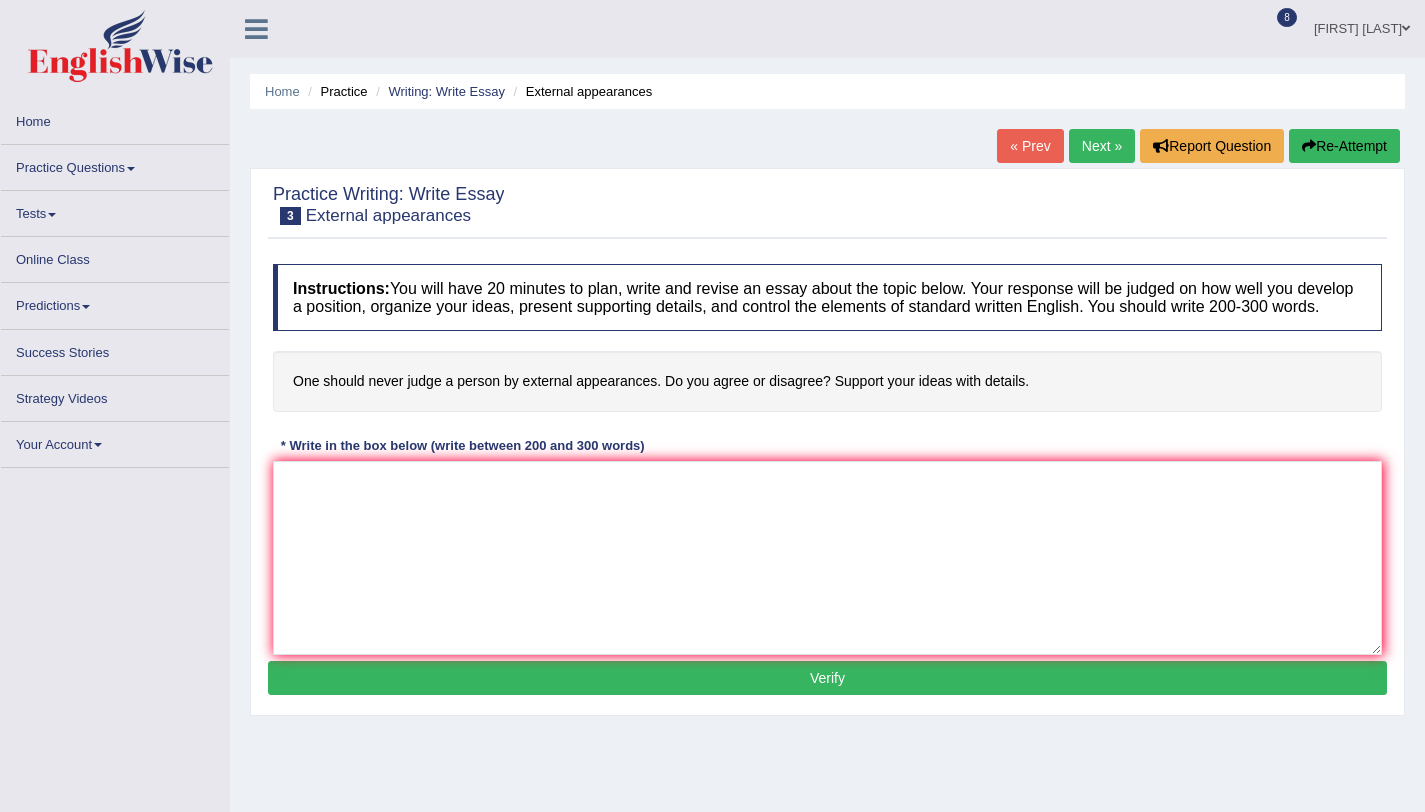 scroll, scrollTop: 0, scrollLeft: 0, axis: both 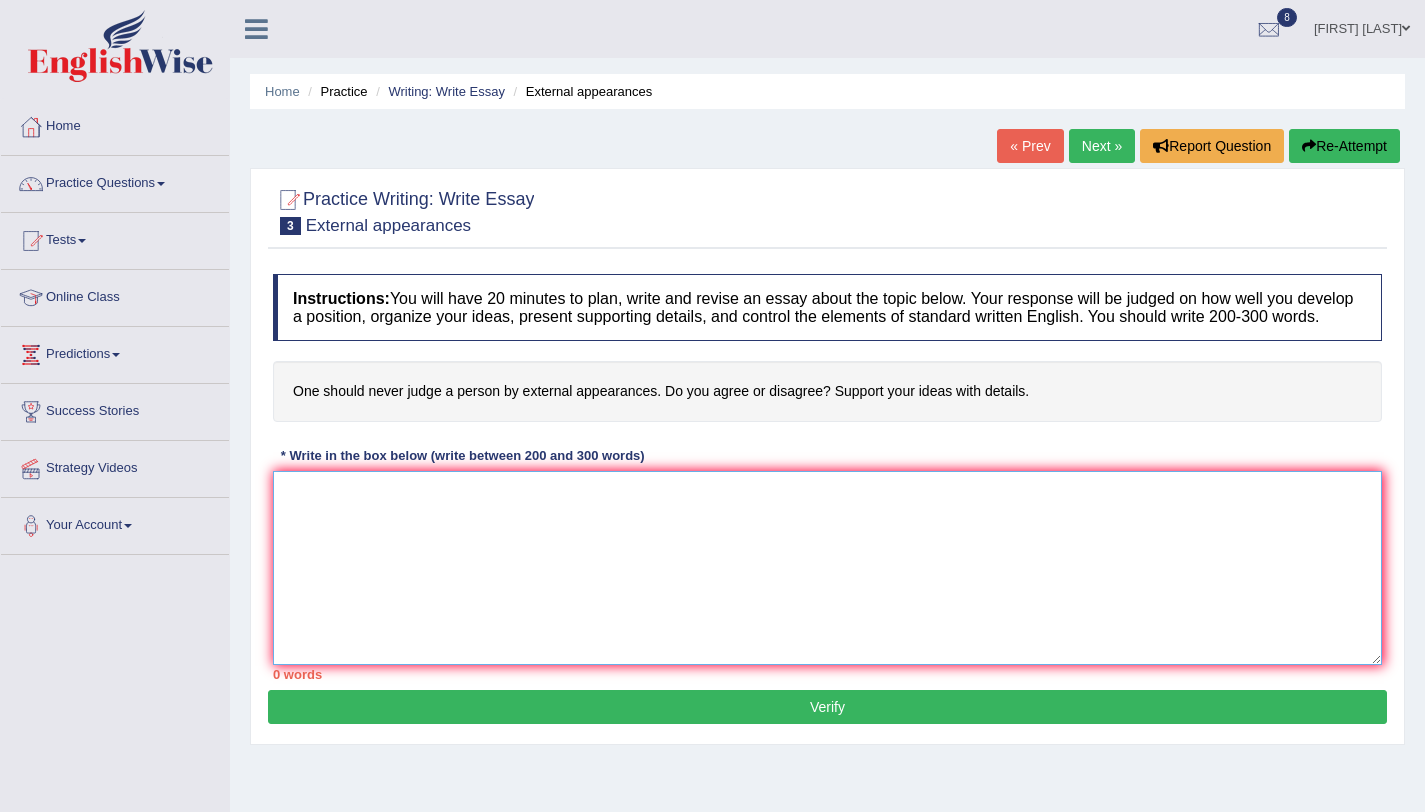 click at bounding box center [827, 568] 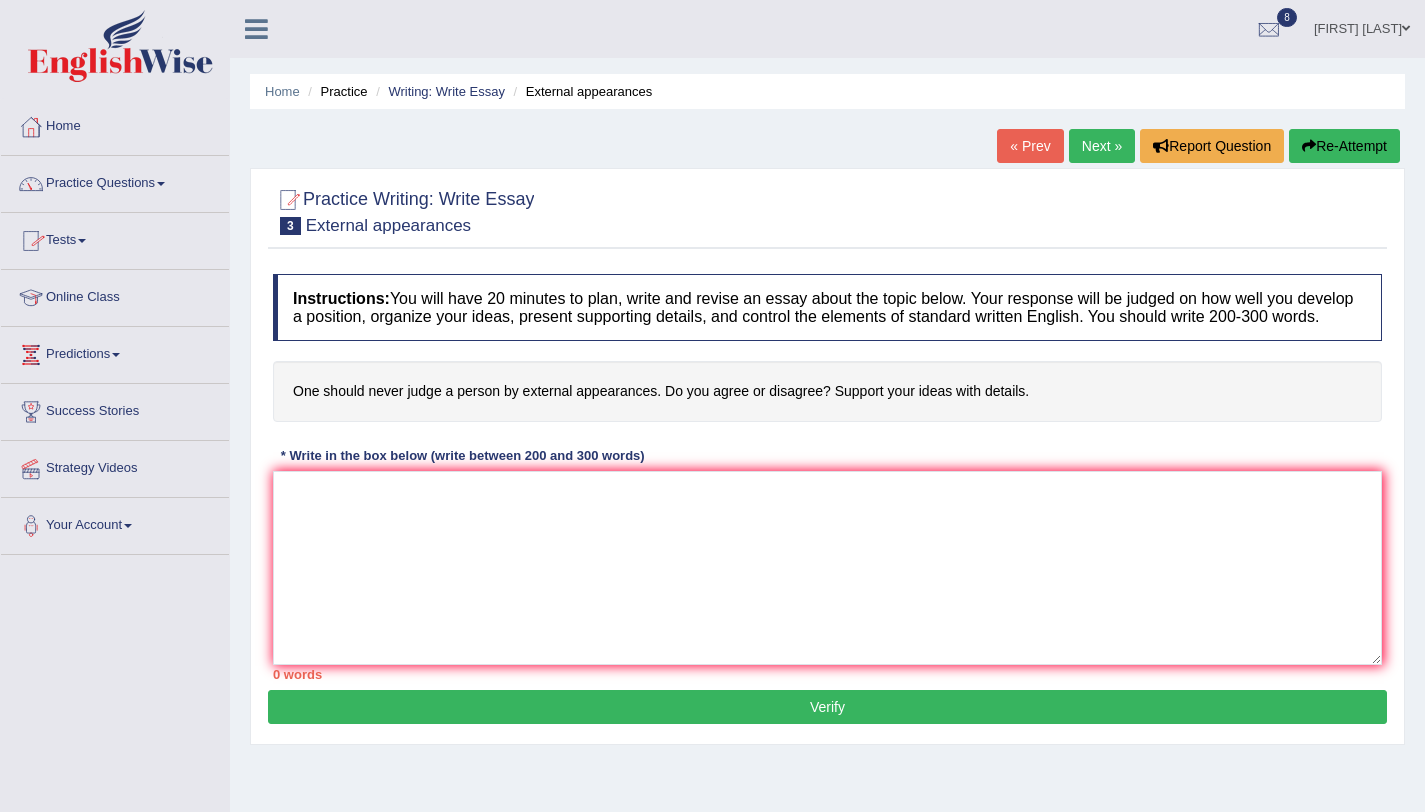 click on "Practice Questions" at bounding box center [115, 181] 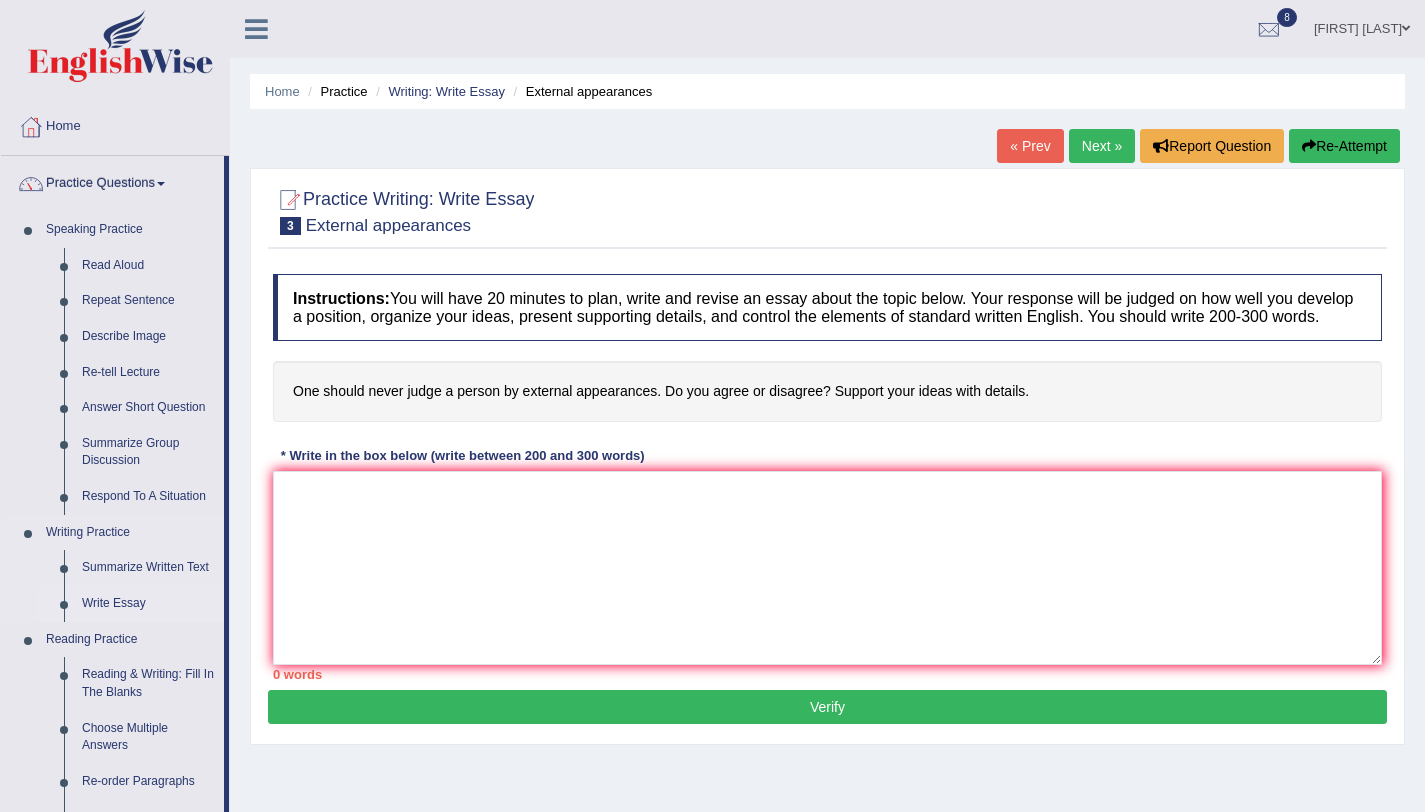 click on "Write Essay" at bounding box center (148, 604) 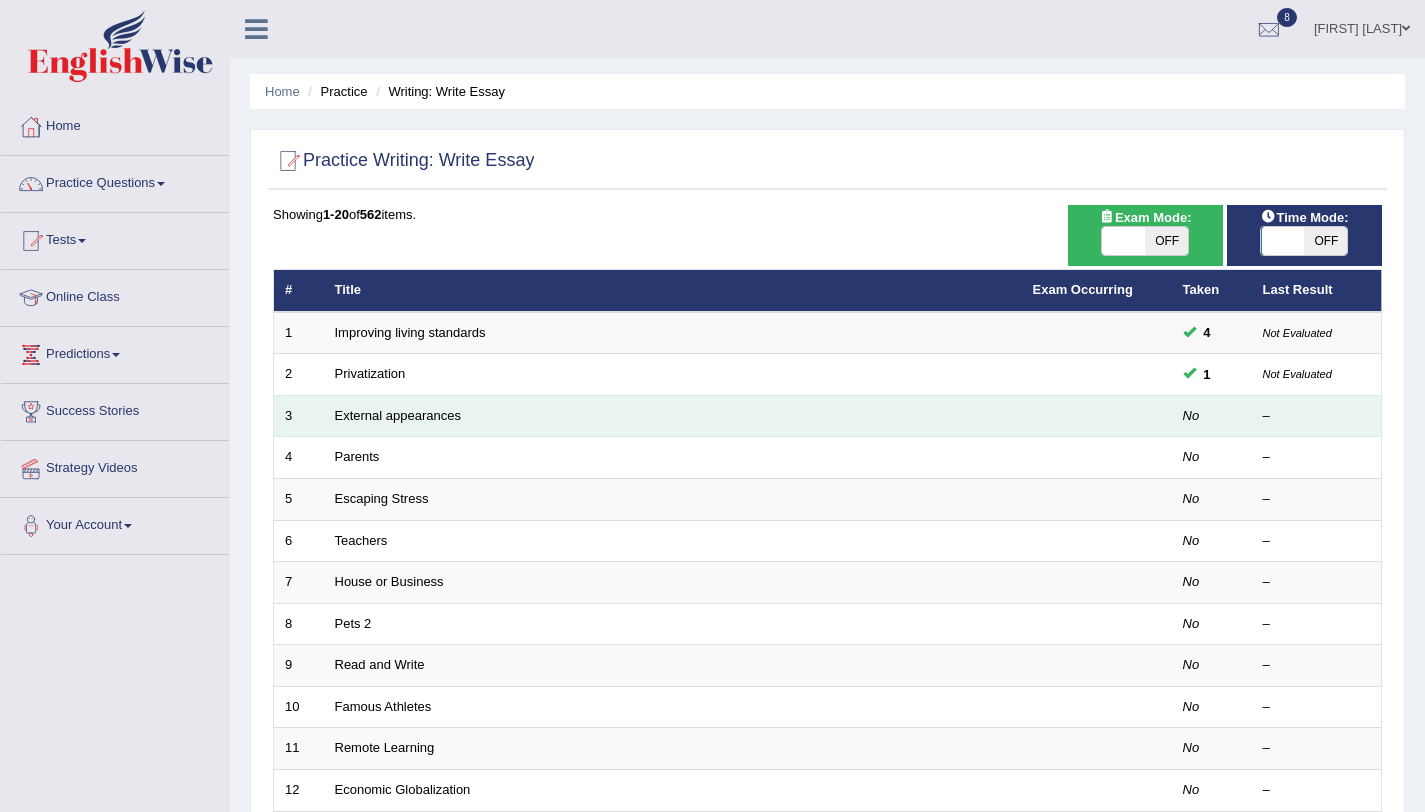 scroll, scrollTop: 0, scrollLeft: 0, axis: both 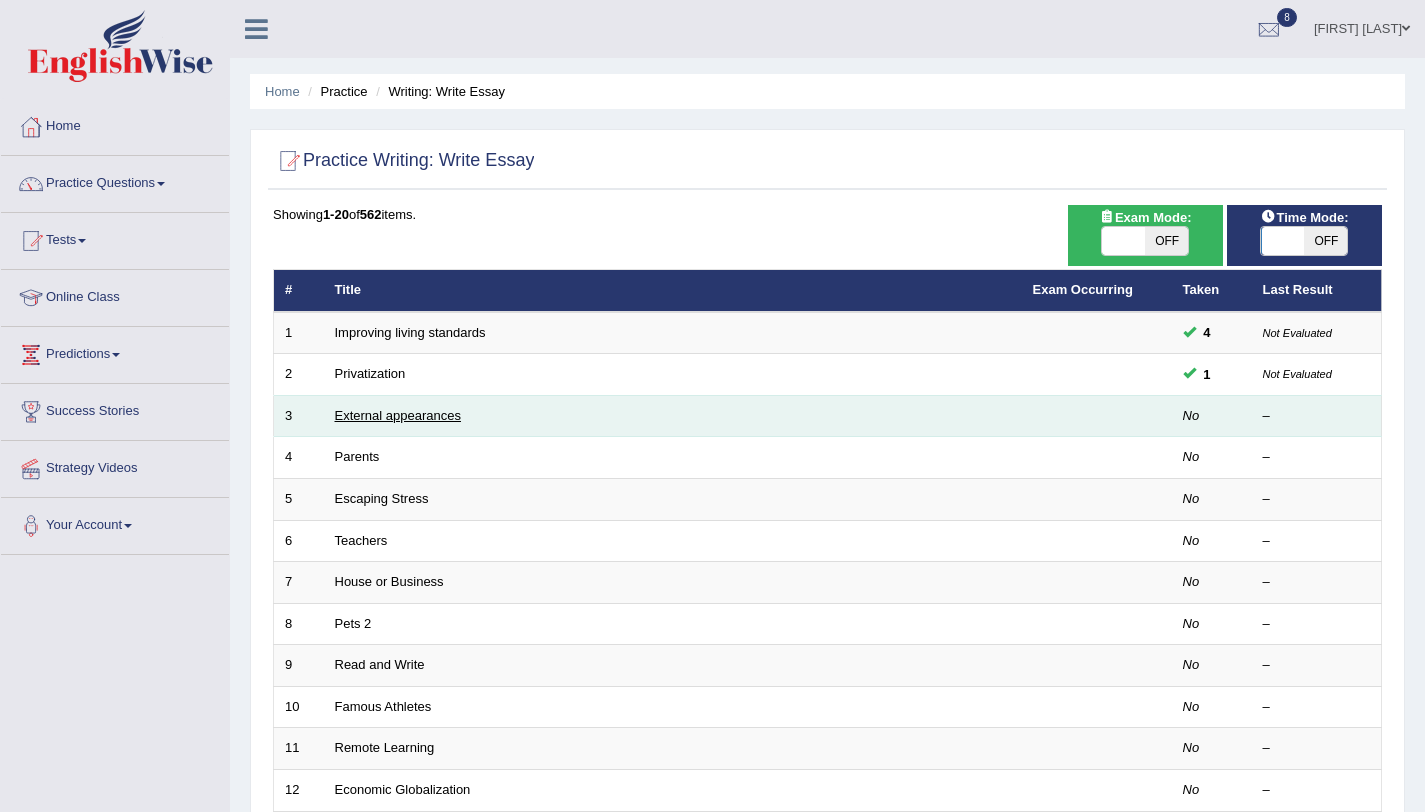 click on "External appearances" at bounding box center (398, 415) 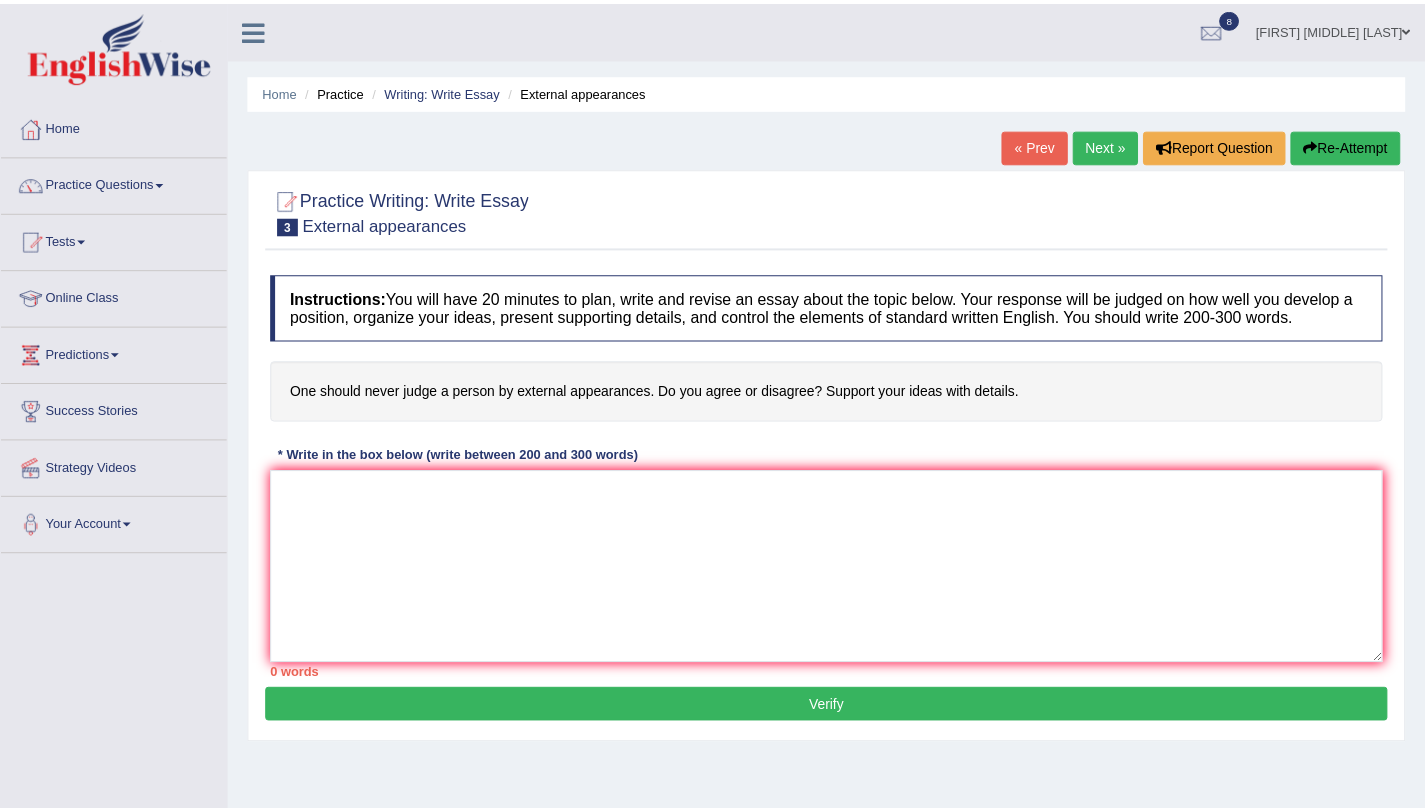 scroll, scrollTop: 0, scrollLeft: 0, axis: both 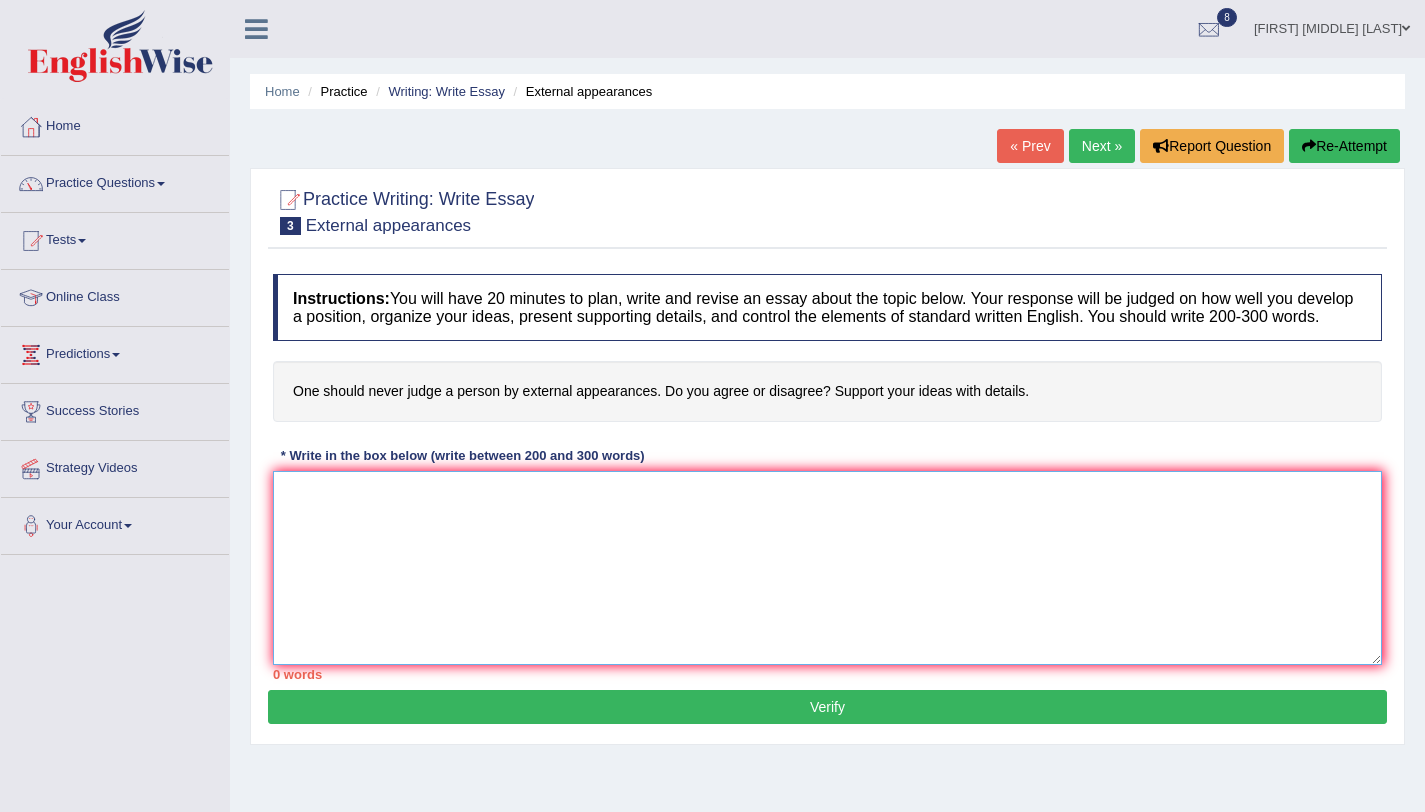 click at bounding box center (827, 568) 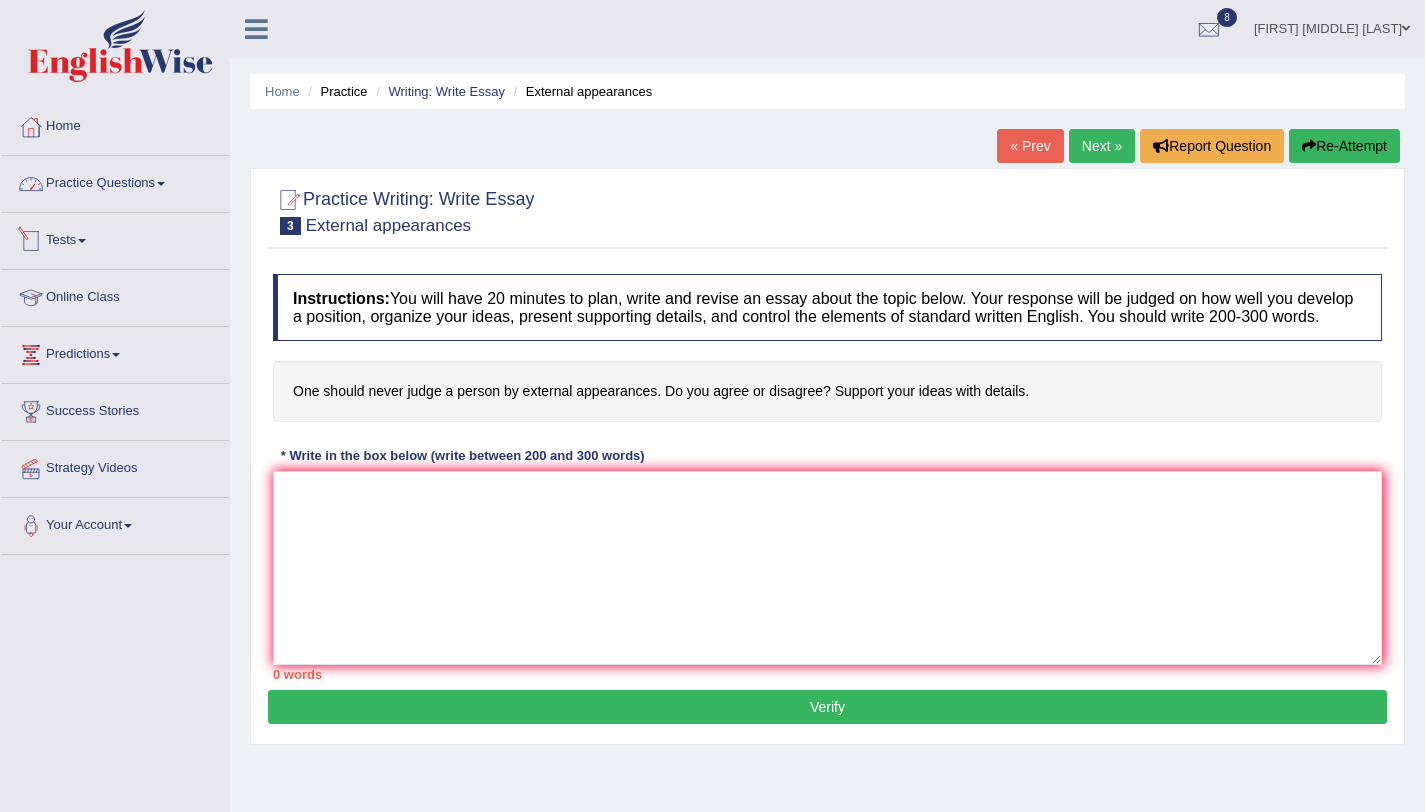 click on "Practice Questions" at bounding box center [115, 181] 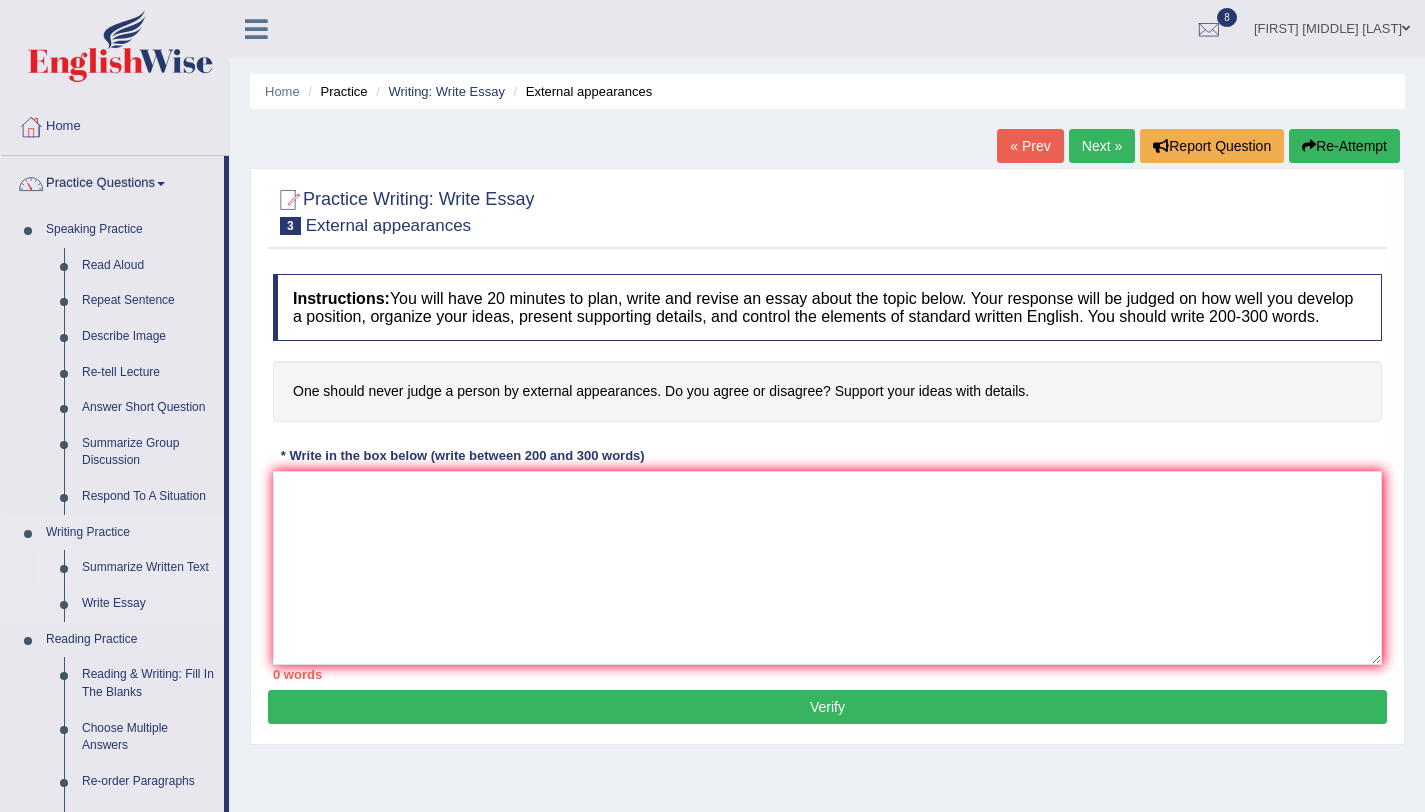 click on "Summarize Written Text" at bounding box center [148, 568] 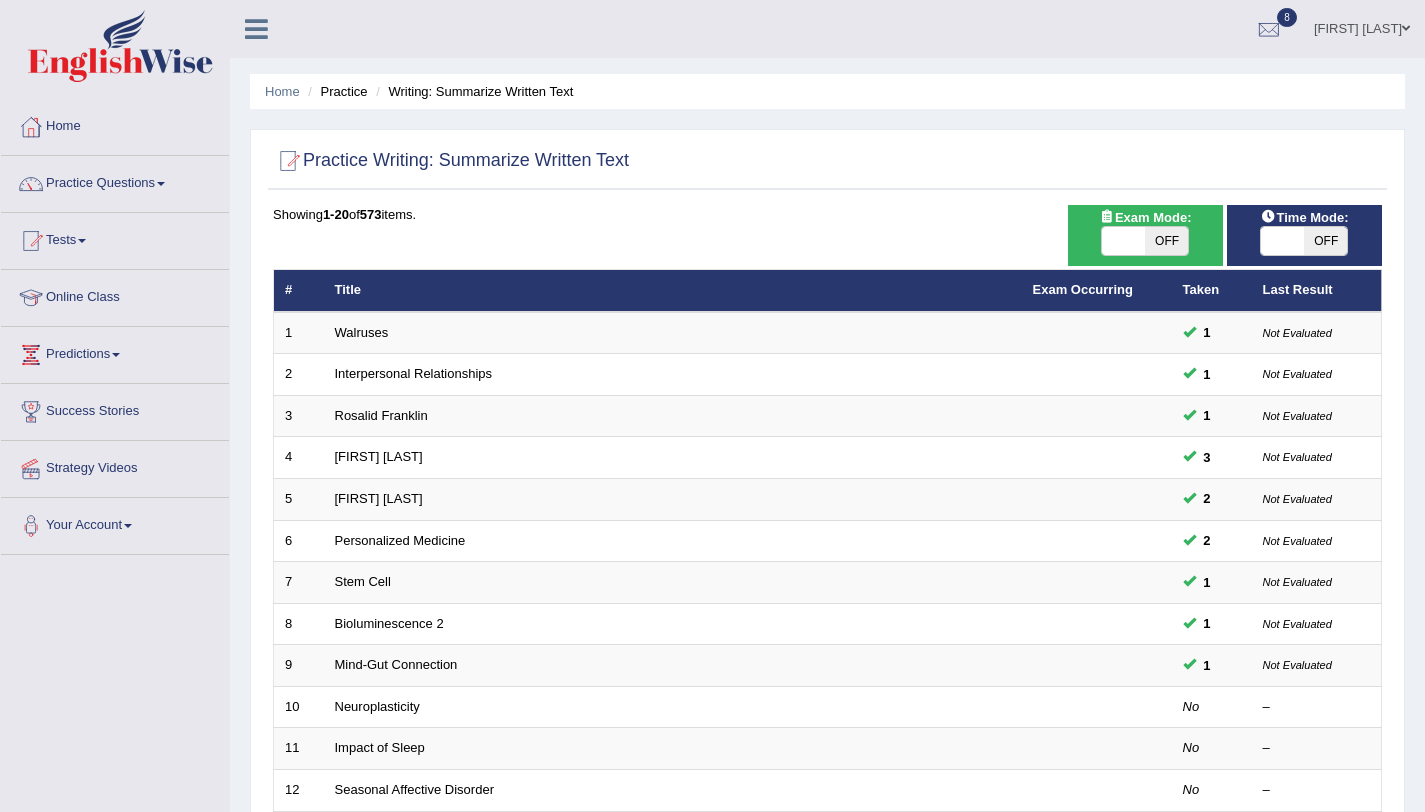 scroll, scrollTop: 0, scrollLeft: 0, axis: both 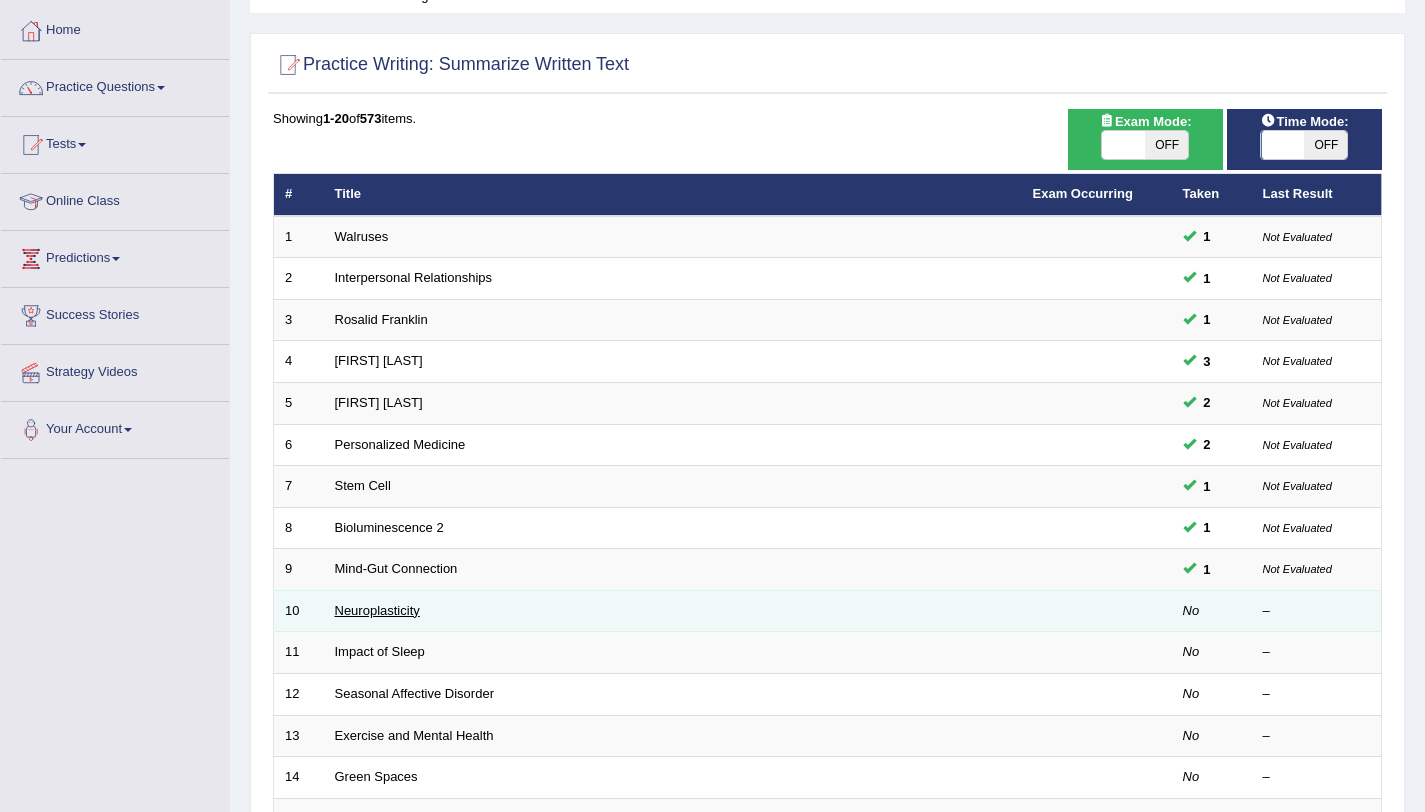 click on "Neuroplasticity" at bounding box center (377, 610) 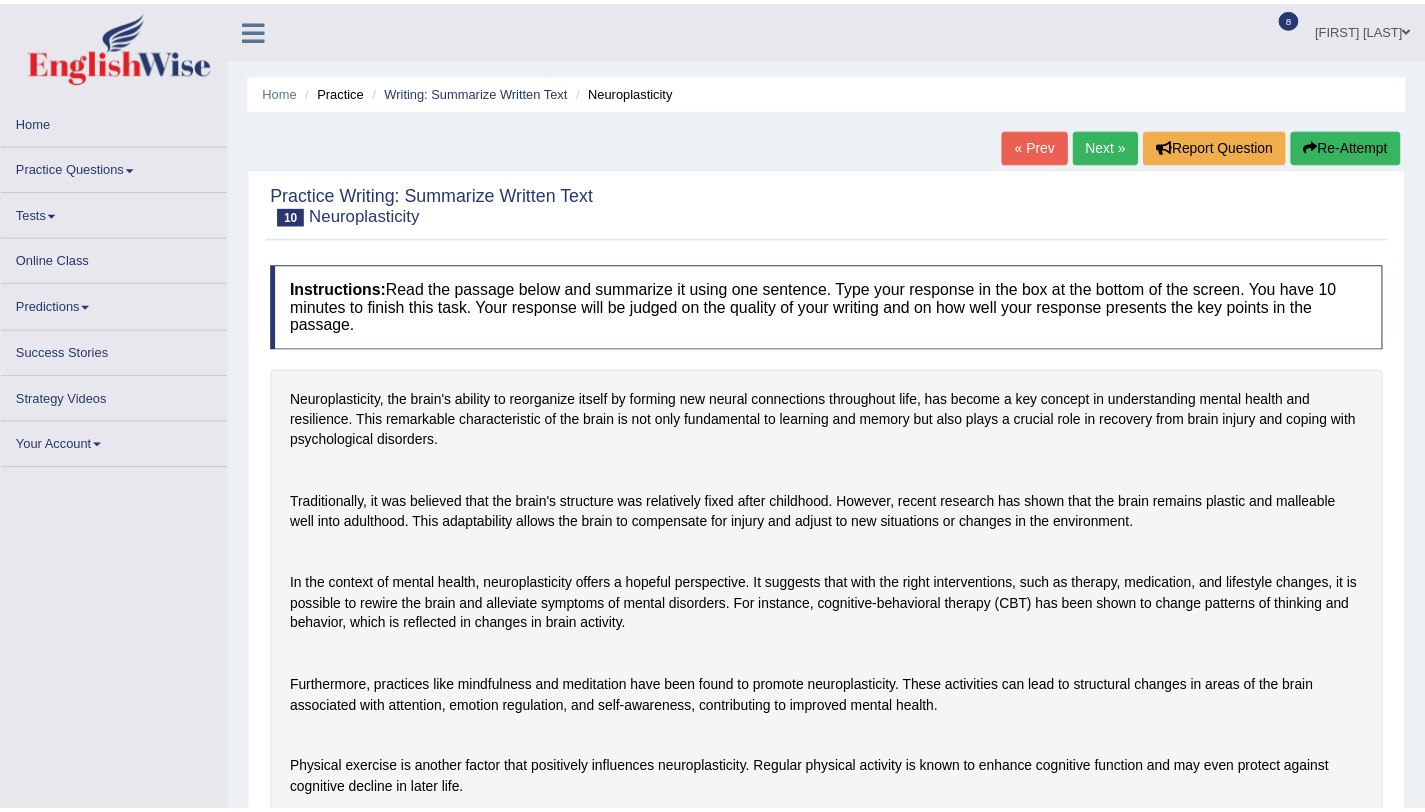 scroll, scrollTop: 0, scrollLeft: 0, axis: both 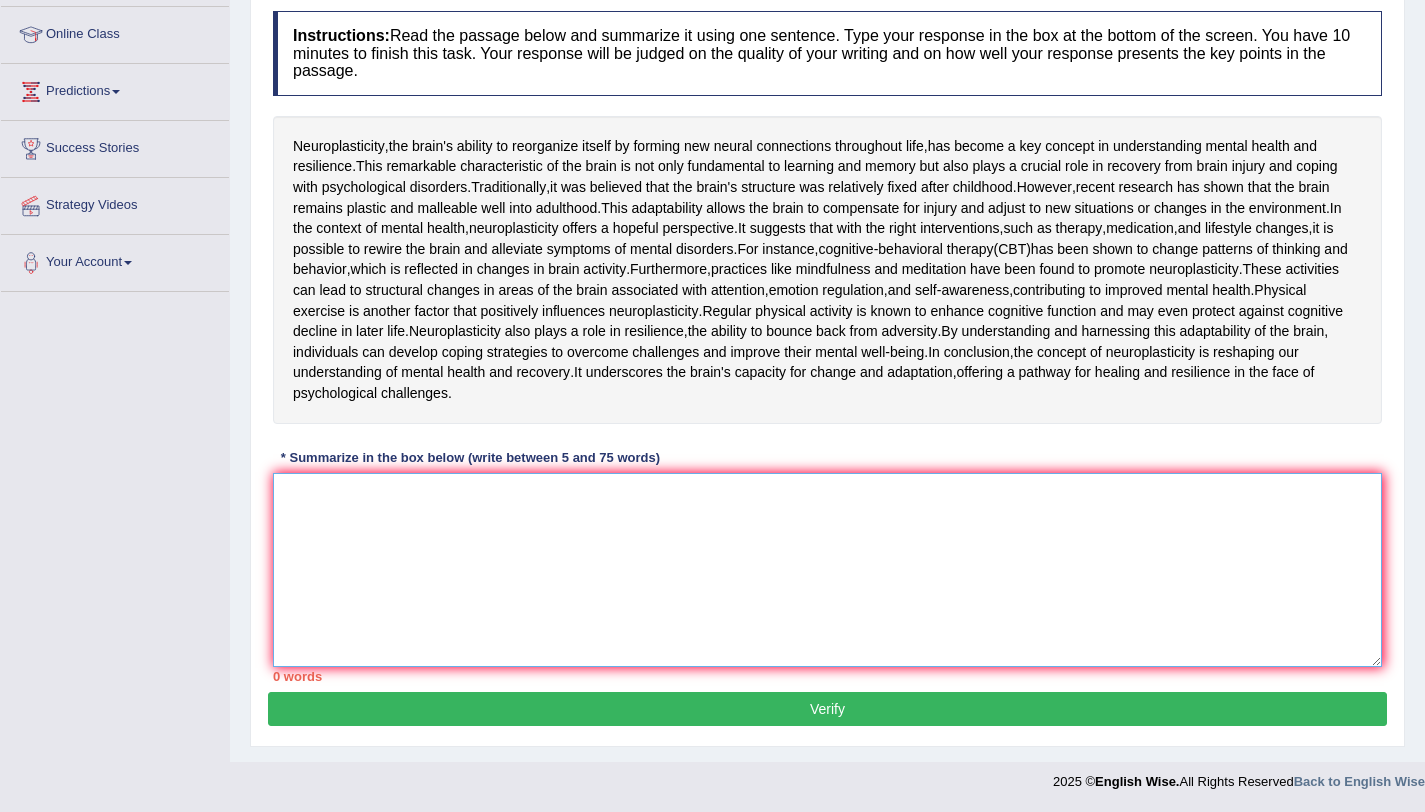 click at bounding box center [827, 570] 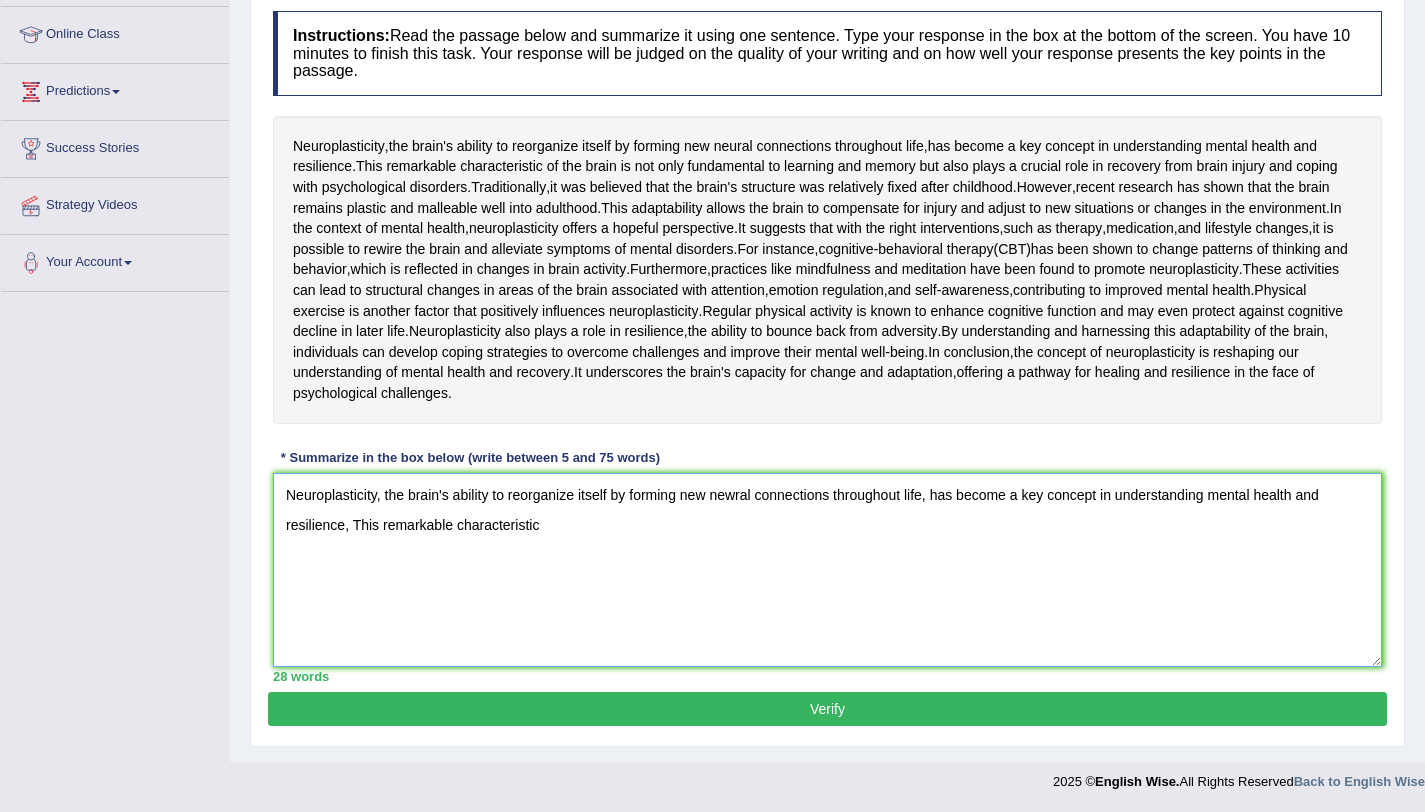 scroll, scrollTop: 355, scrollLeft: 0, axis: vertical 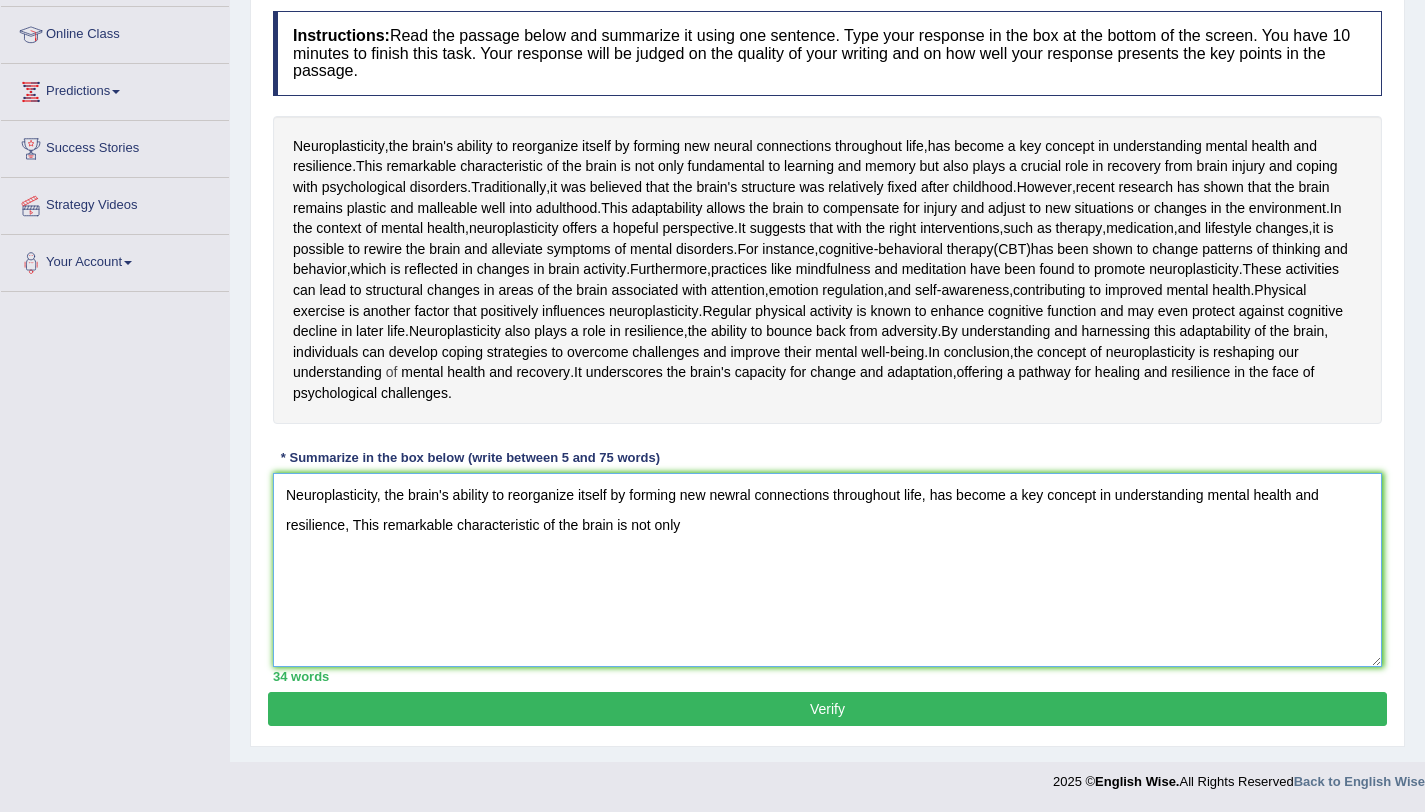 type on "Neuroplasticity, the brain's ability to reorganize itself by forming new newral connections throughout life, has become a key concept in understanding mental health and resilience, This remarkable characteristic of the brain is not only" 